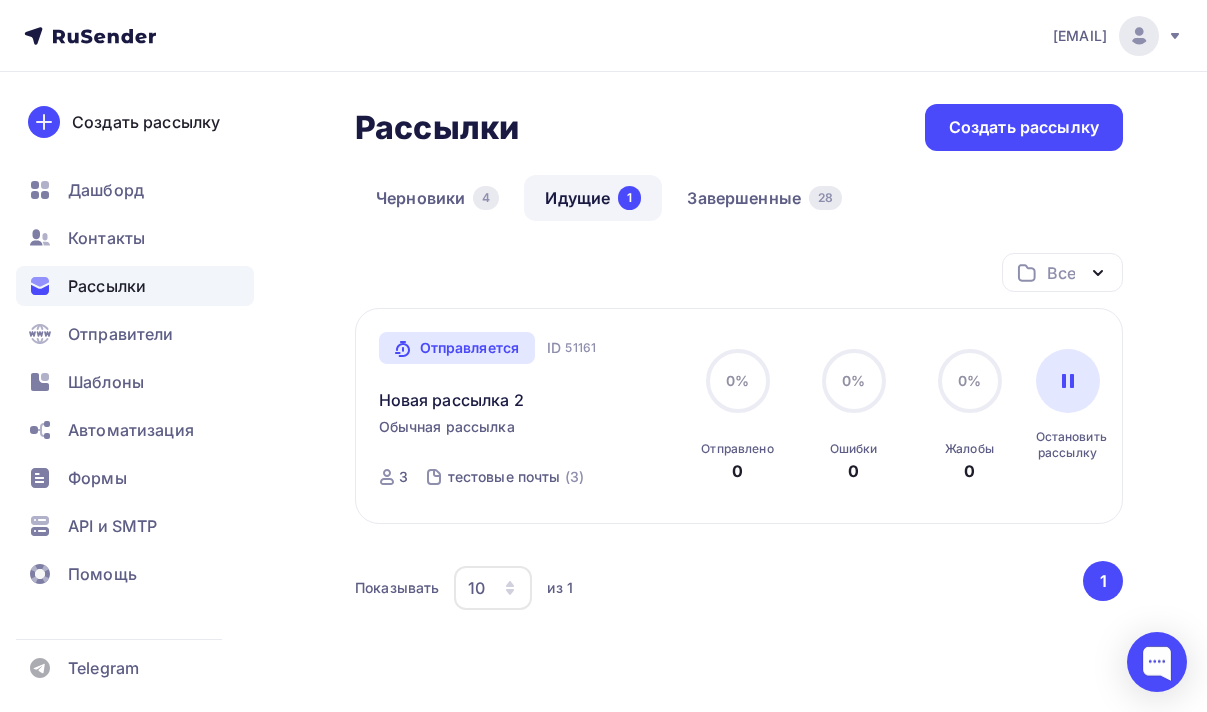 scroll, scrollTop: 20, scrollLeft: 0, axis: vertical 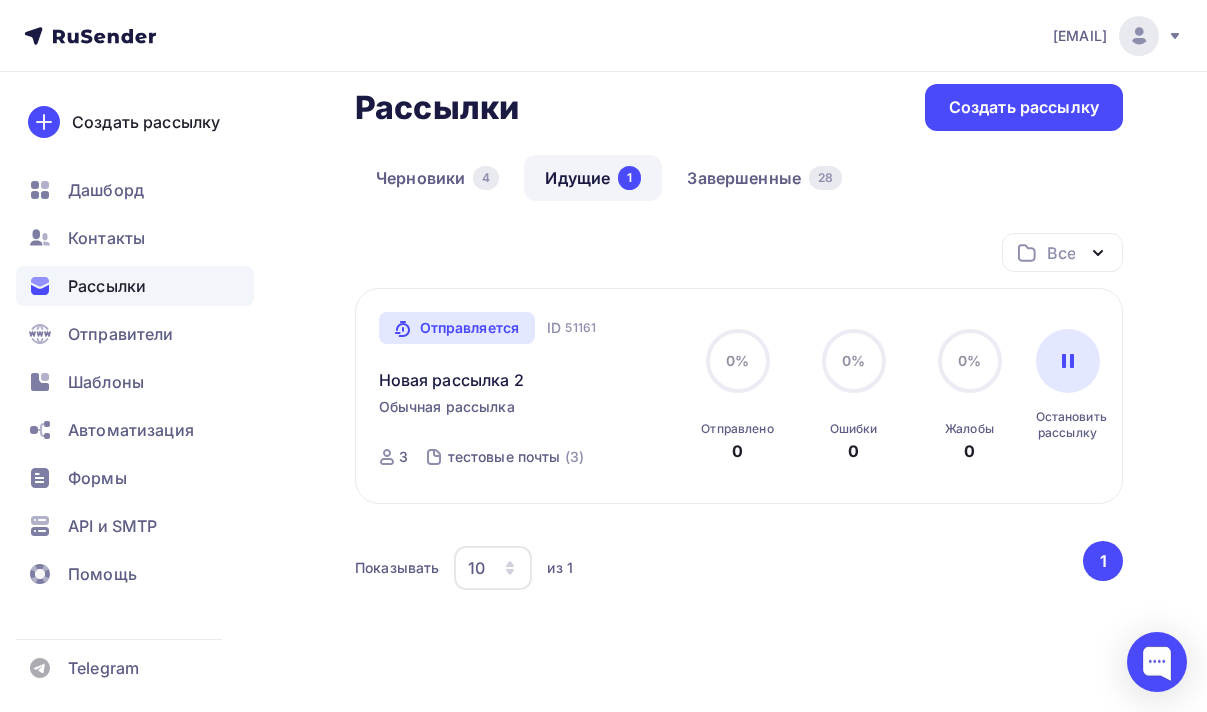 click on "Отправляется
Запущена
Сегодня, 15:14
ID   51161
Новая рассылка 2
Обычная рассылка
Отправлена
Сегодня, 15:14
ID   51161
3
тестовые почты    (3)" at bounding box center (529, 396) 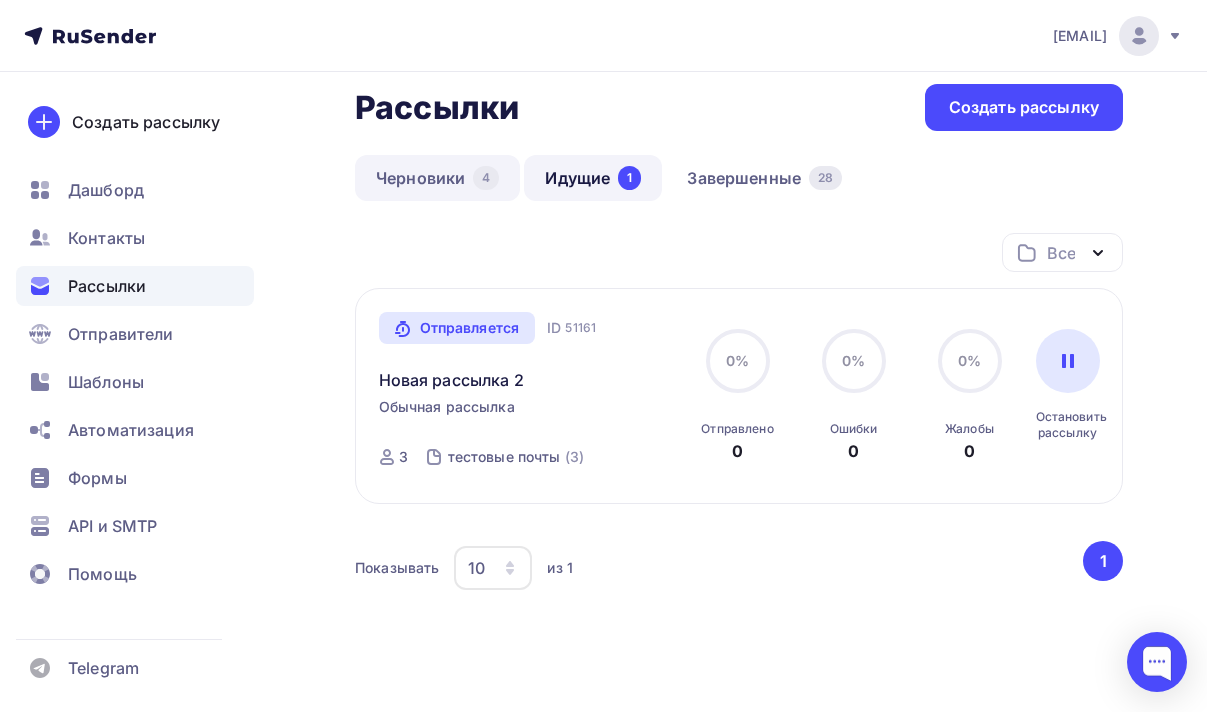 click on "Черновики
4" at bounding box center (437, 178) 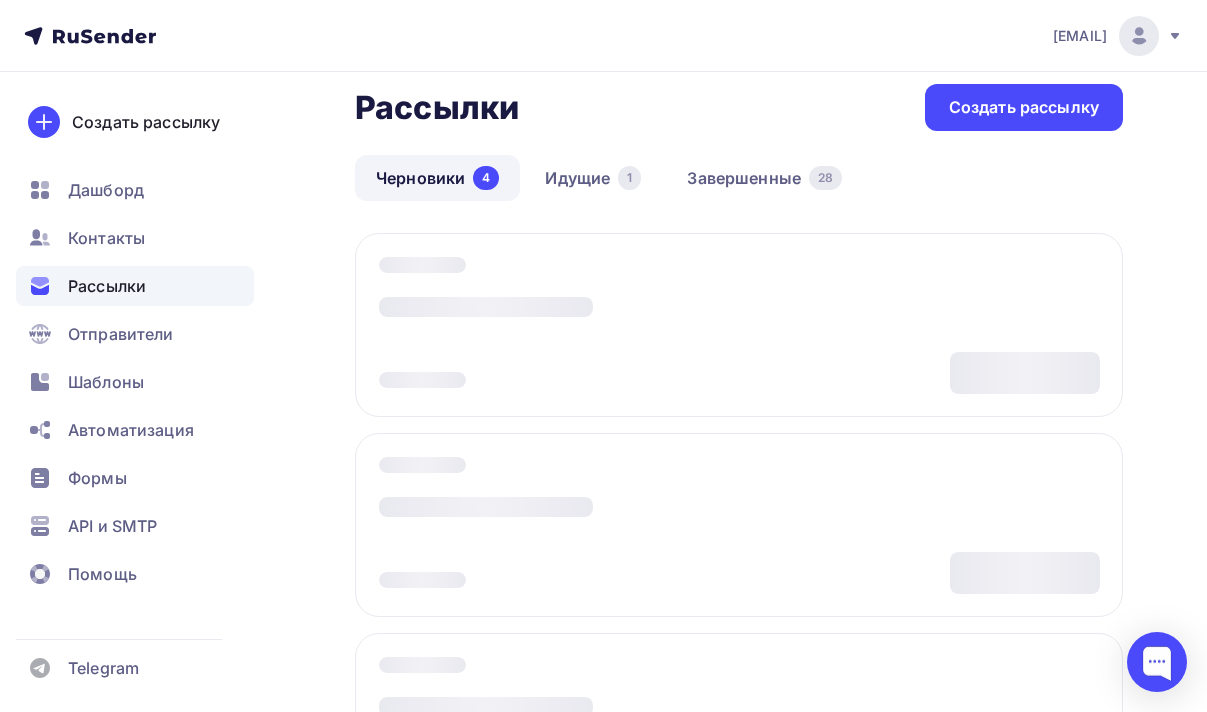 scroll, scrollTop: 0, scrollLeft: 0, axis: both 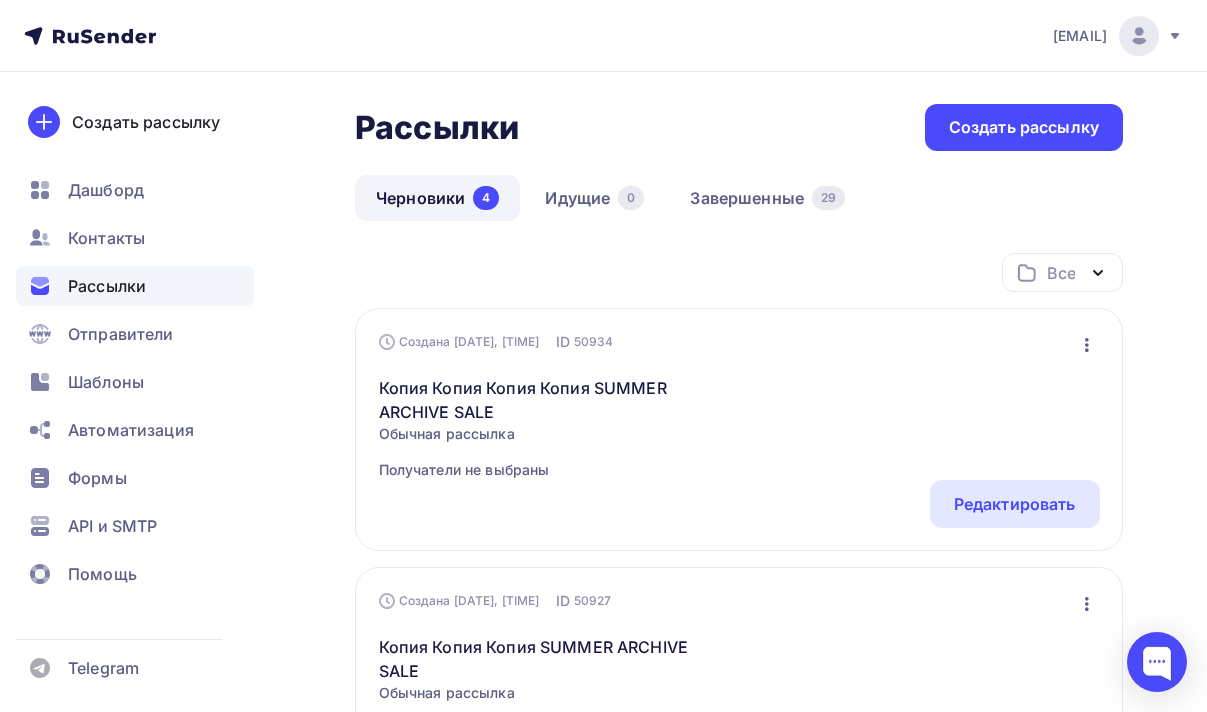 click on "[EMAIL]" at bounding box center (1118, 36) 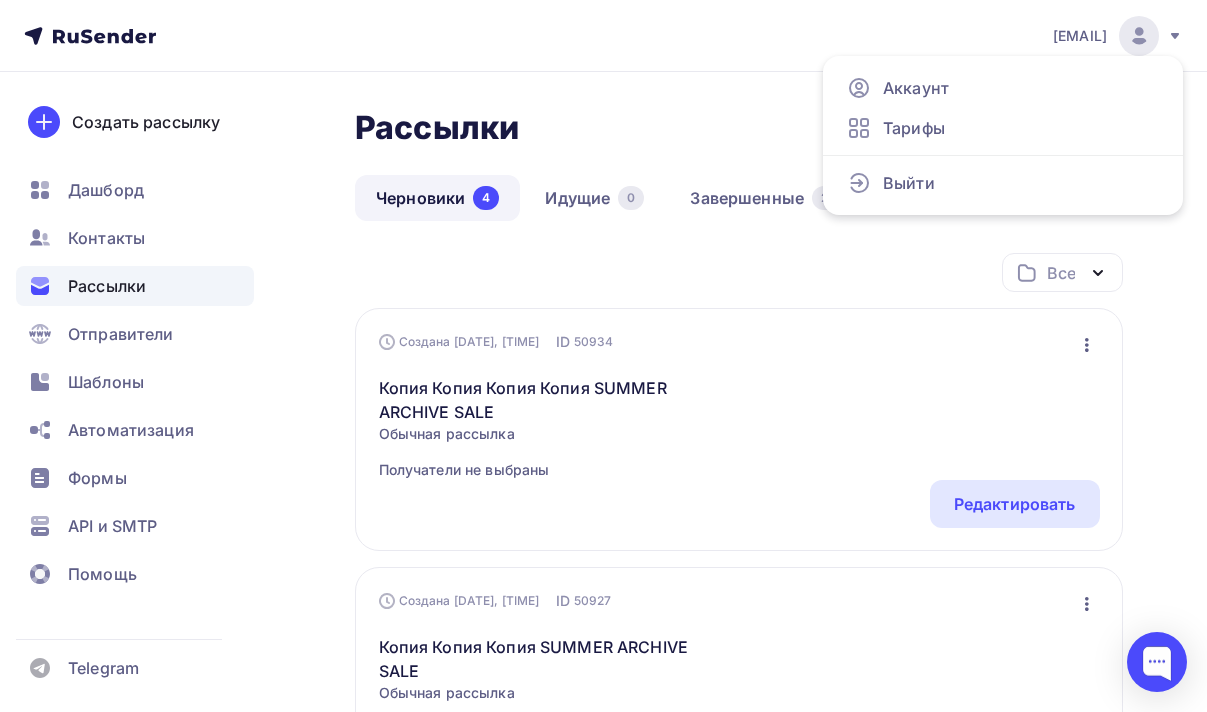 click on "Рассылки" at bounding box center [135, 286] 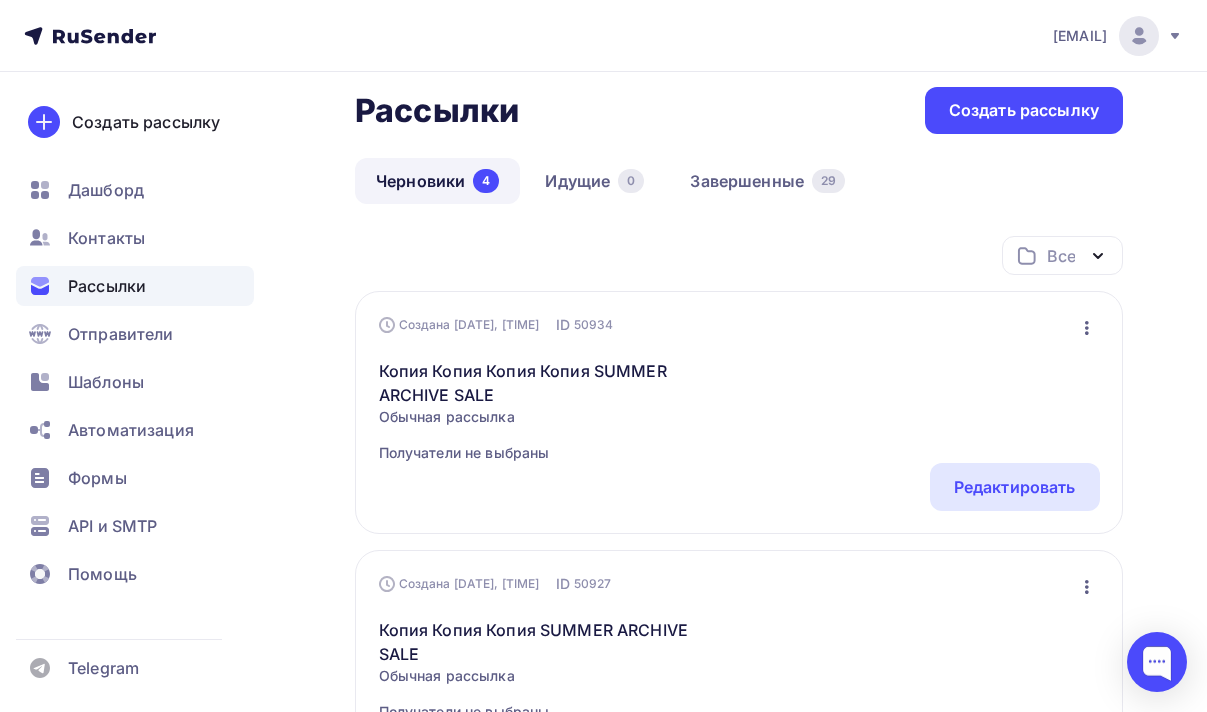 scroll, scrollTop: 24, scrollLeft: 0, axis: vertical 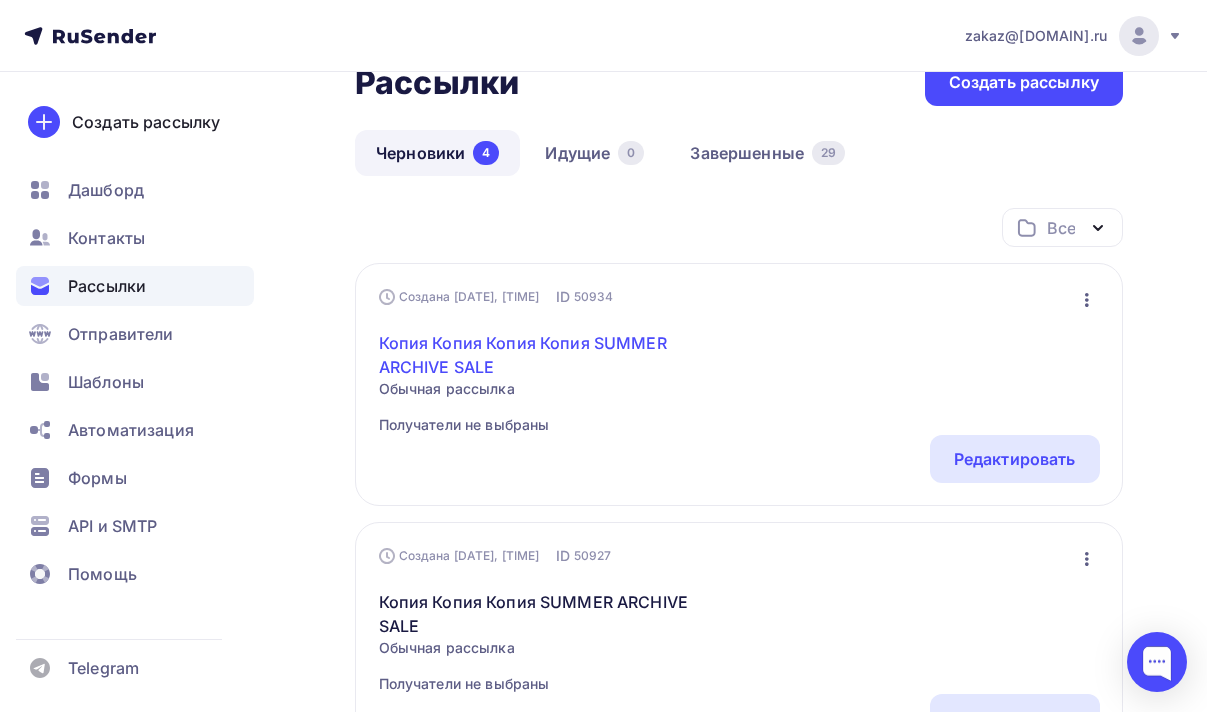 click on "Копия Копия Копия Копия SUMMER ARCHIVE SALE" at bounding box center [550, 355] 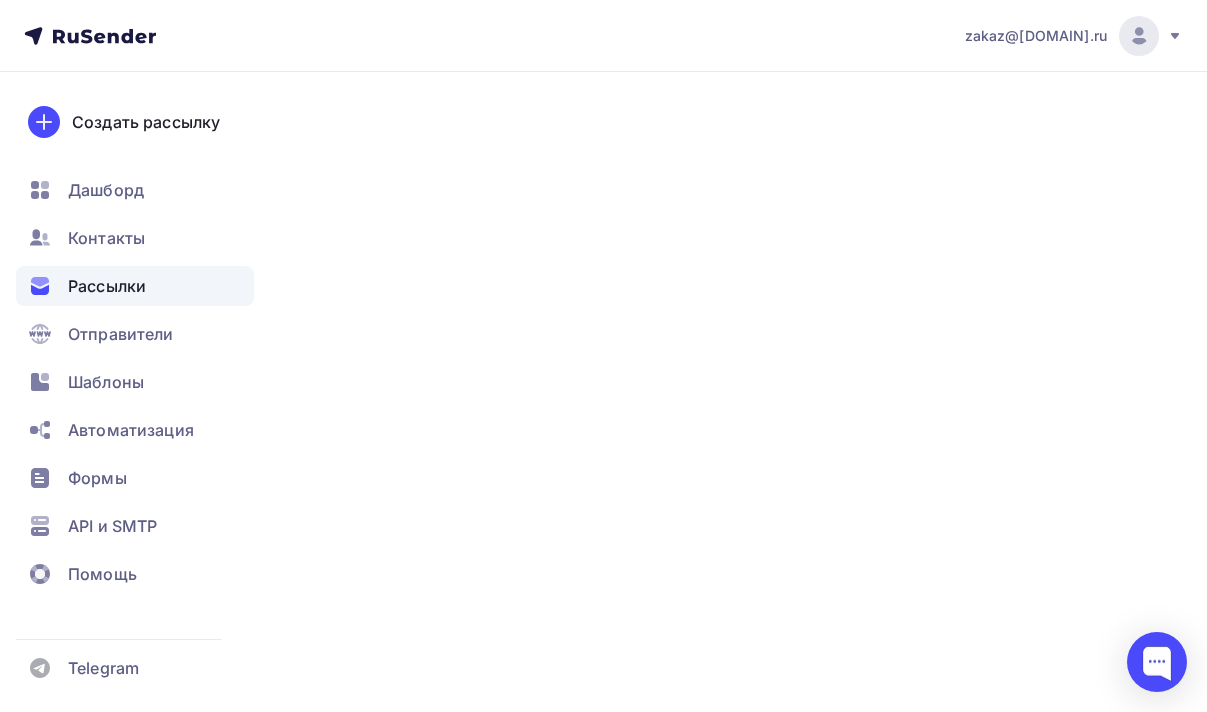 scroll, scrollTop: 0, scrollLeft: 0, axis: both 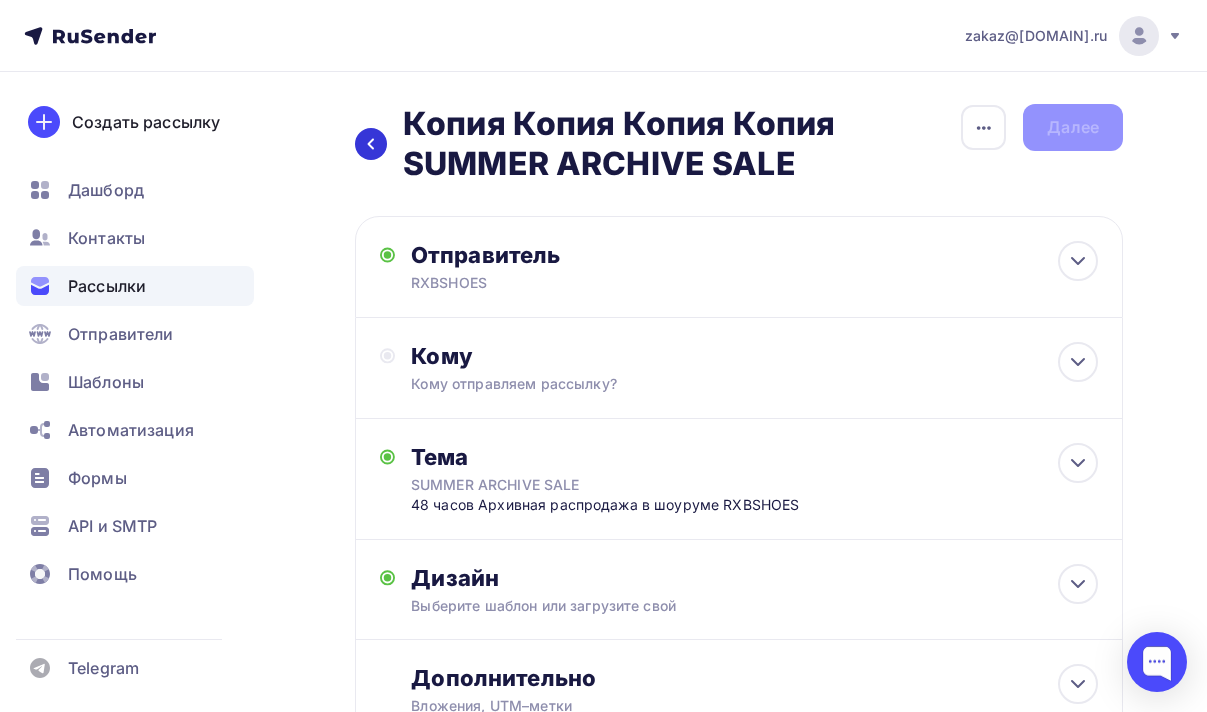 click at bounding box center [371, 144] 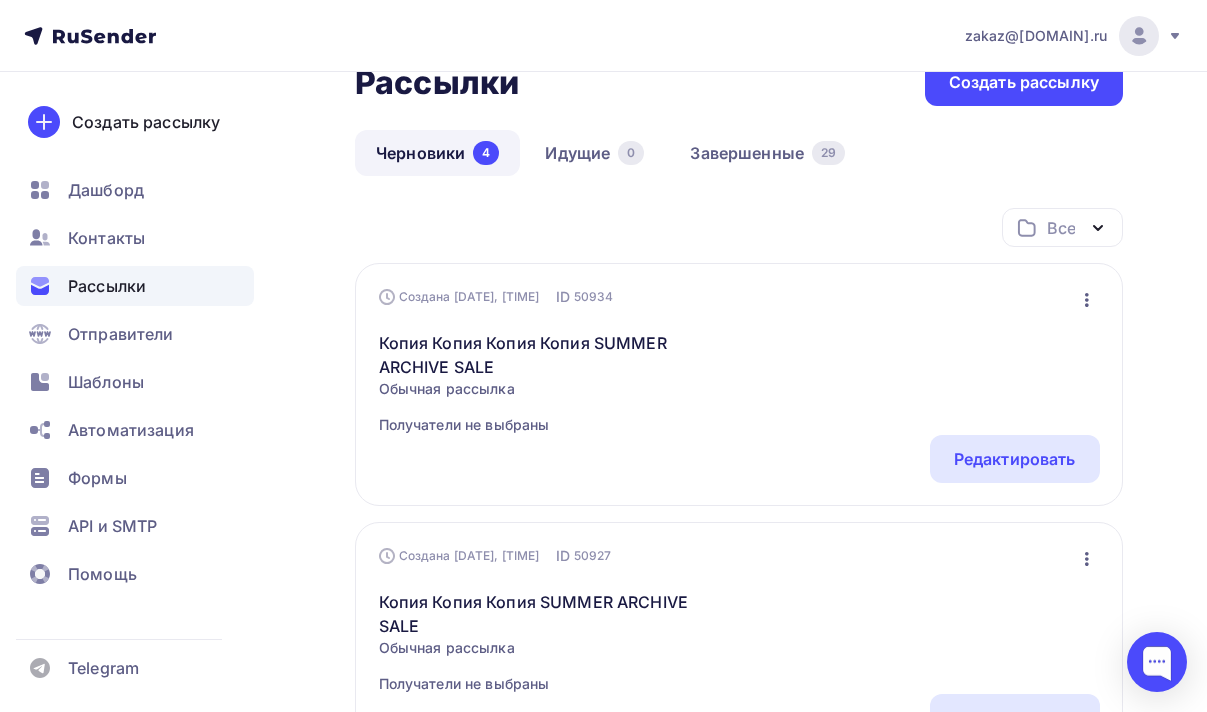 scroll, scrollTop: 0, scrollLeft: 0, axis: both 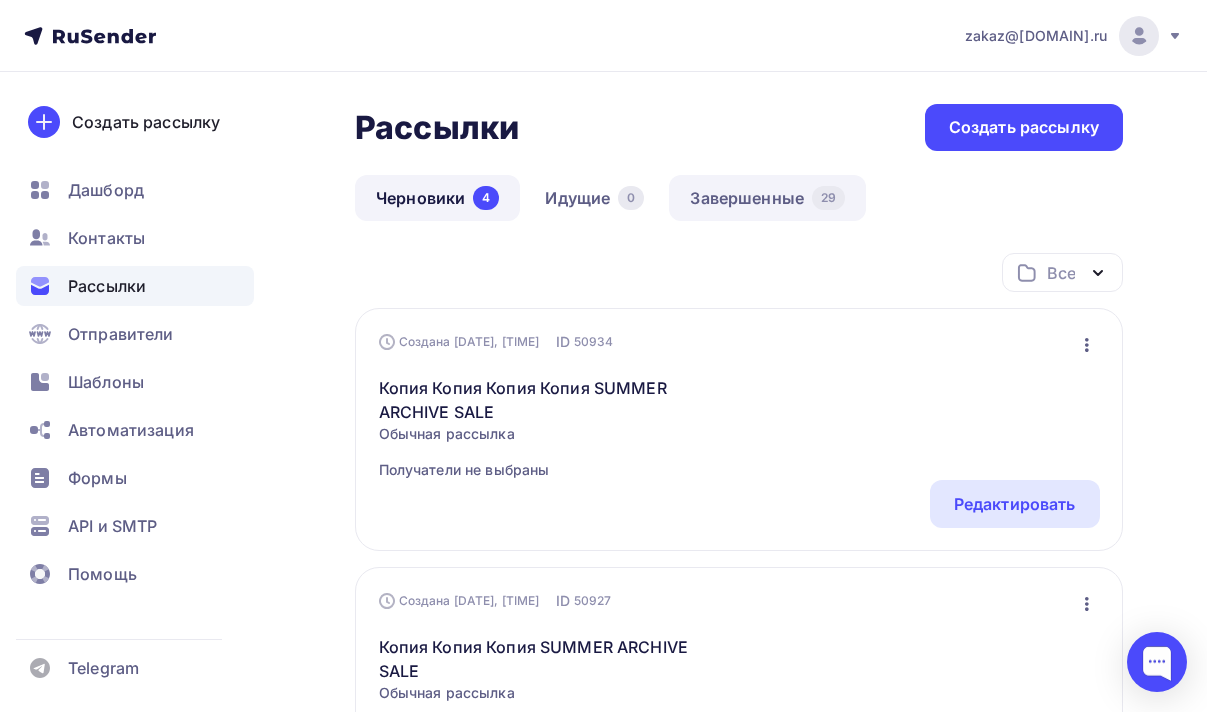 click on "Завершенные
29" at bounding box center (767, 198) 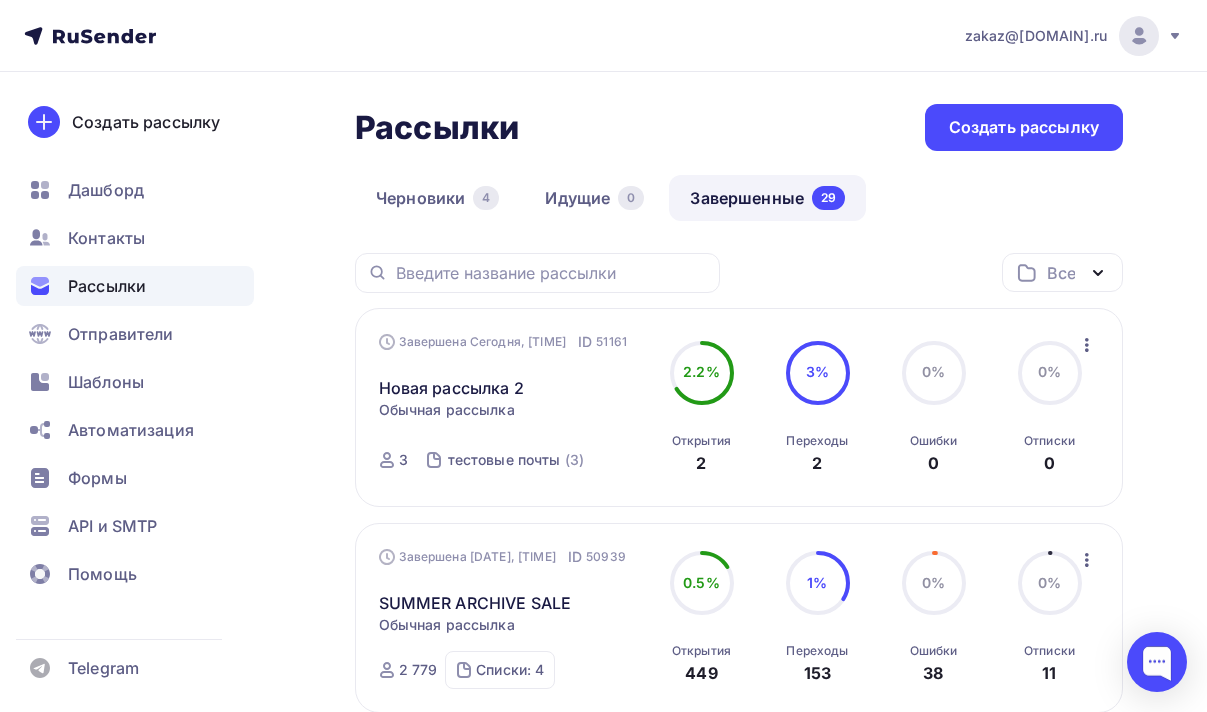click on "Новая рассылка 2
Статистика
Обзор рассылки
Копировать в новую
Добавить в папку" at bounding box center [511, 376] 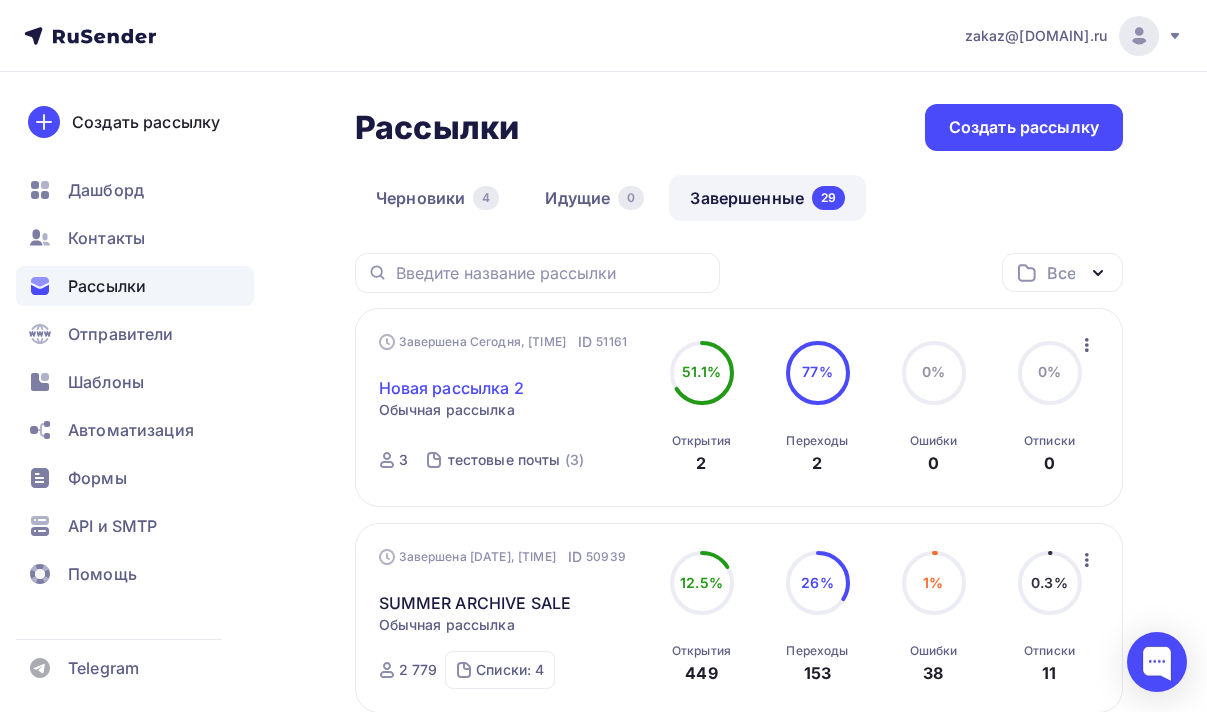 click on "Новая рассылка 2" at bounding box center (451, 388) 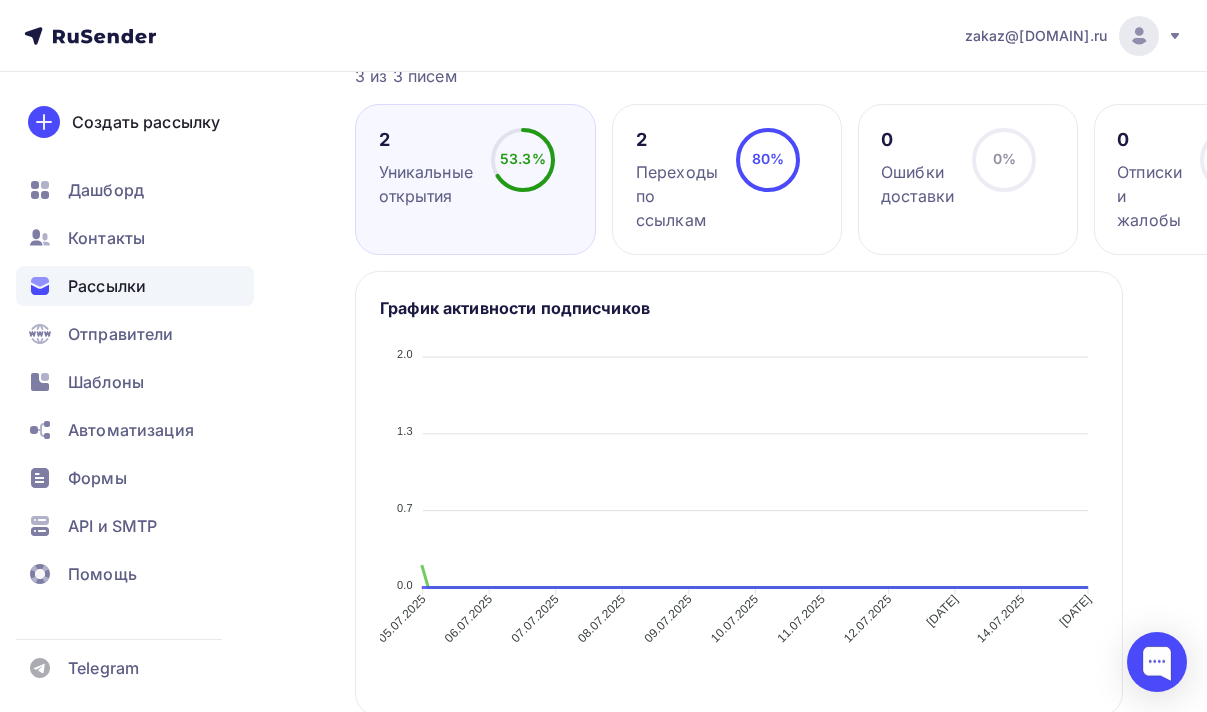 scroll, scrollTop: 0, scrollLeft: 0, axis: both 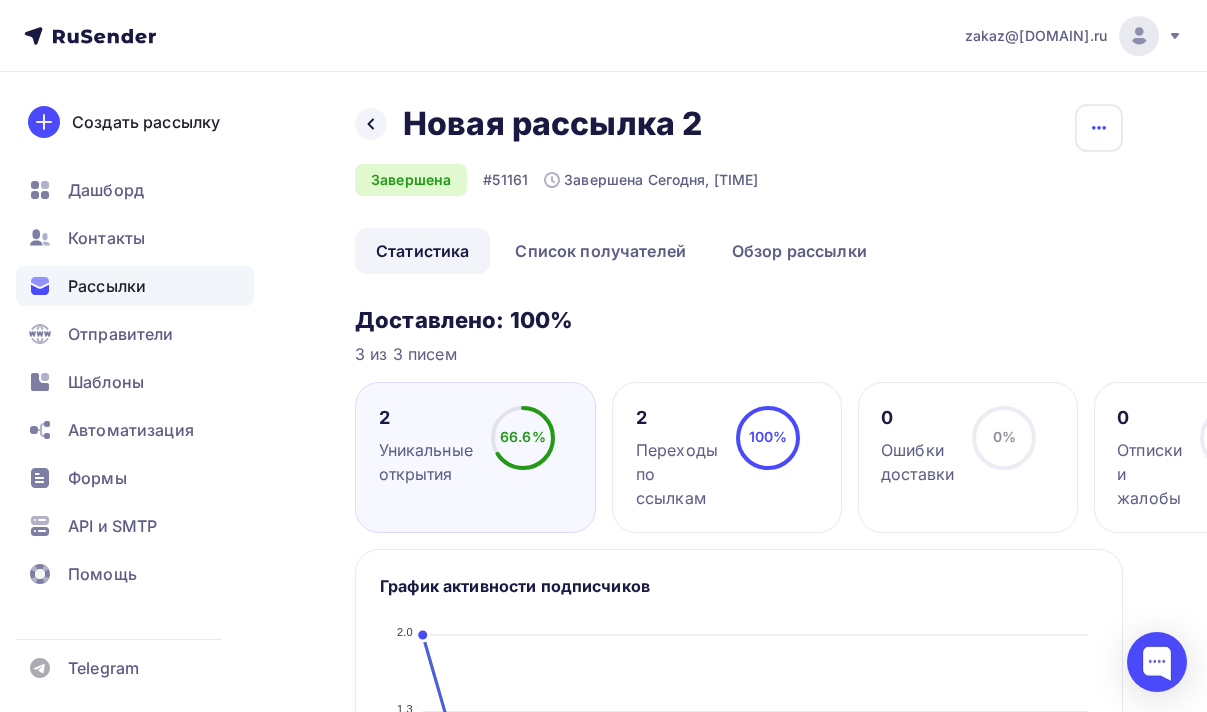 click at bounding box center (1099, 128) 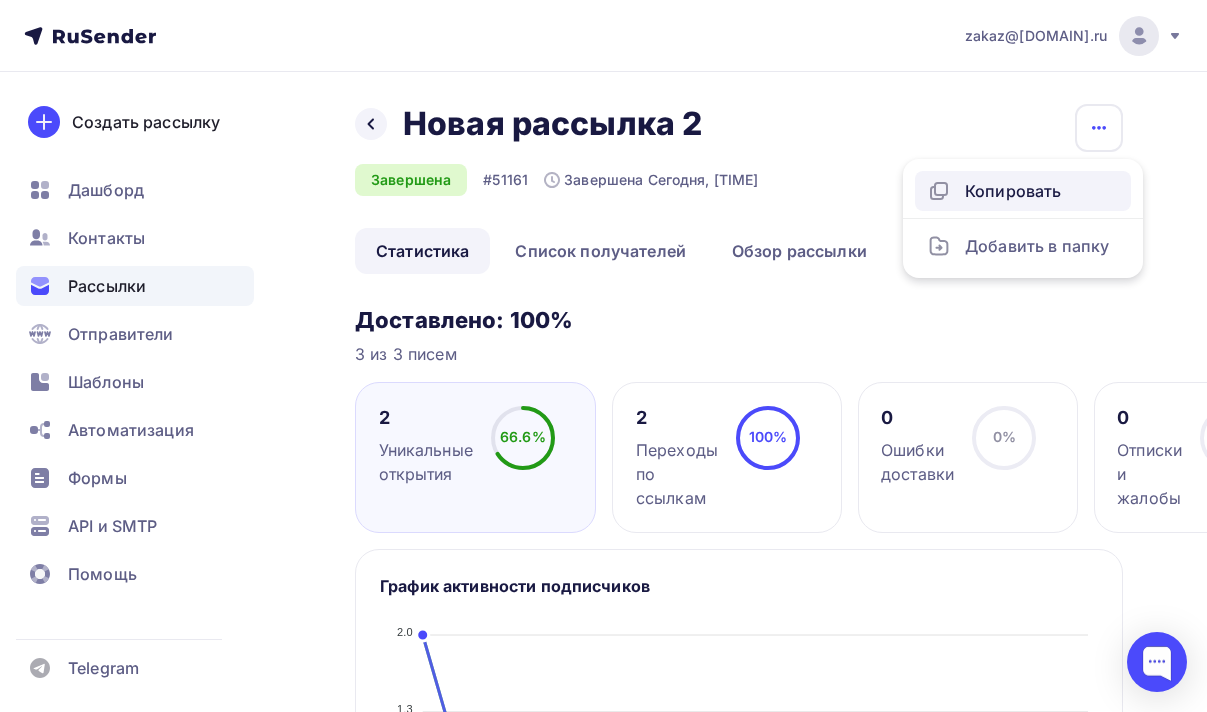 click on "Копировать" at bounding box center [1023, 191] 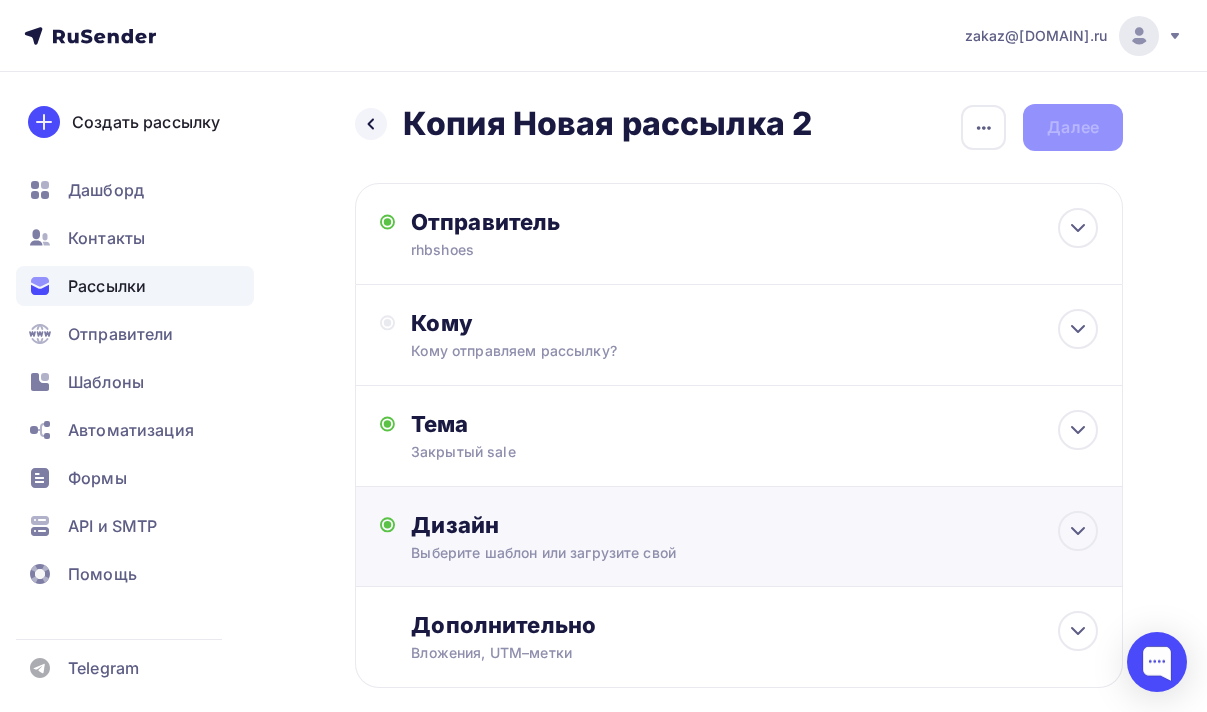 click on "Дизайн   Выберите шаблон или загрузите свой     Размер письма: 122 Kb     Заменить шаблон
Редактировать" at bounding box center (739, 537) 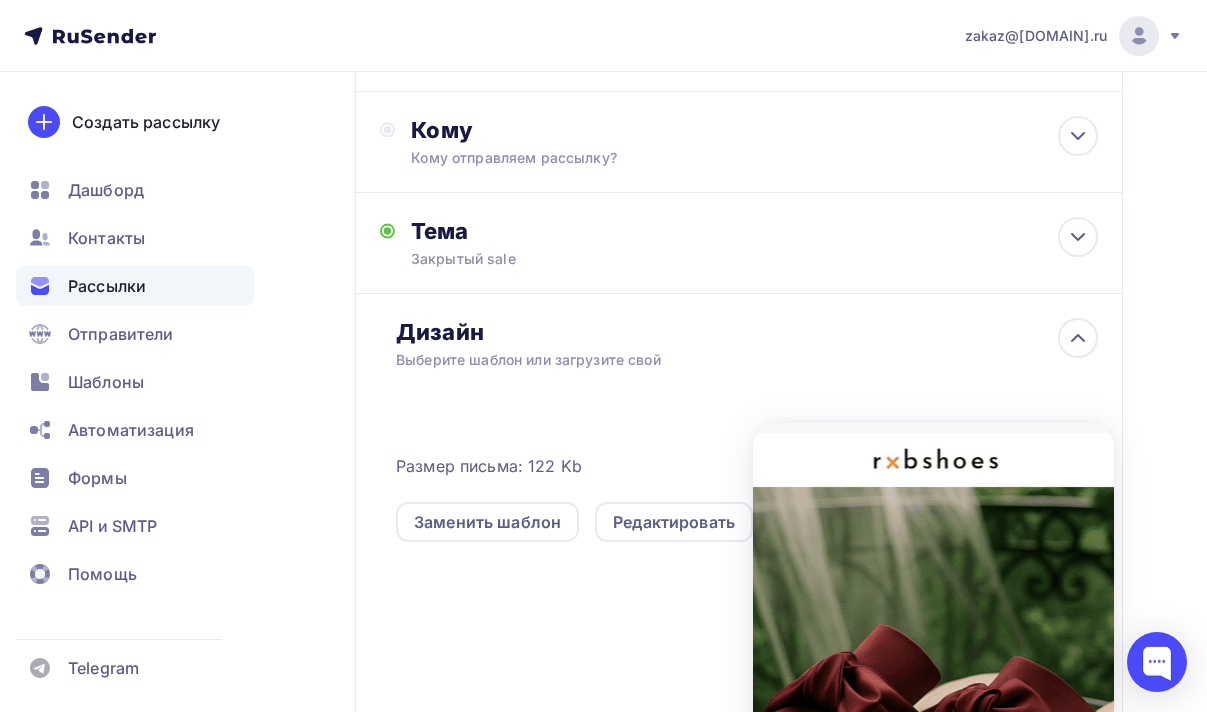 scroll, scrollTop: 194, scrollLeft: 0, axis: vertical 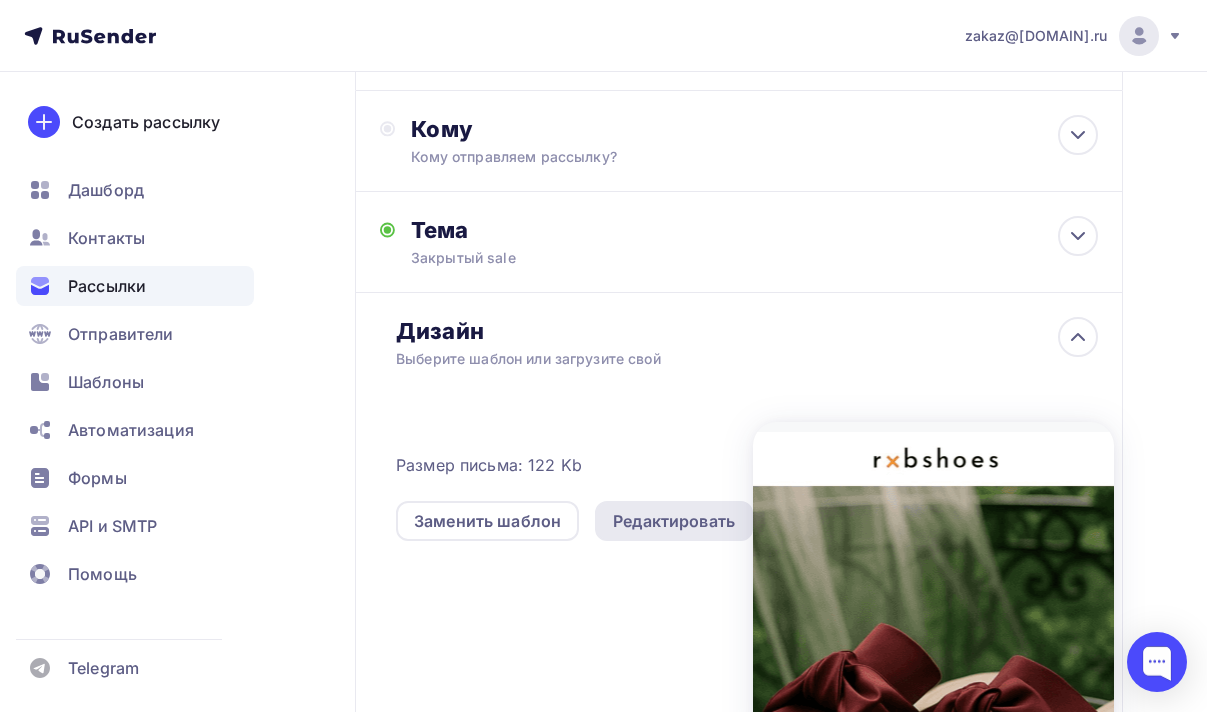 click on "Редактировать" at bounding box center [674, 521] 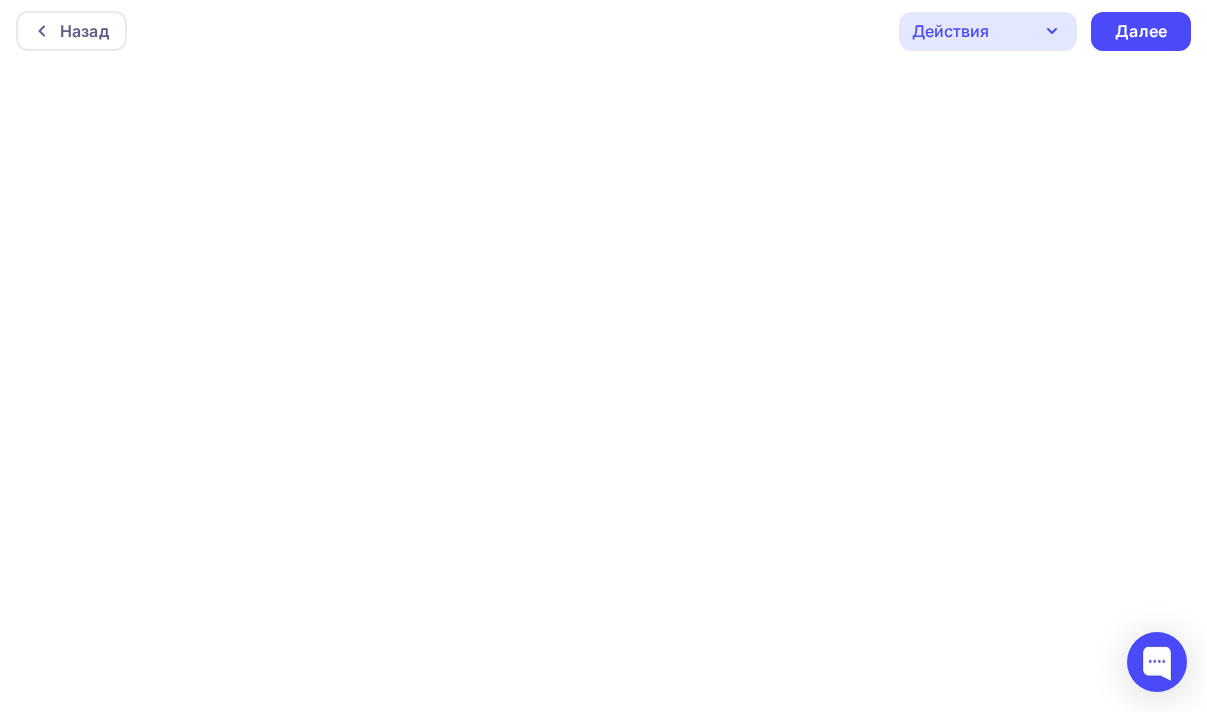 scroll, scrollTop: 0, scrollLeft: 0, axis: both 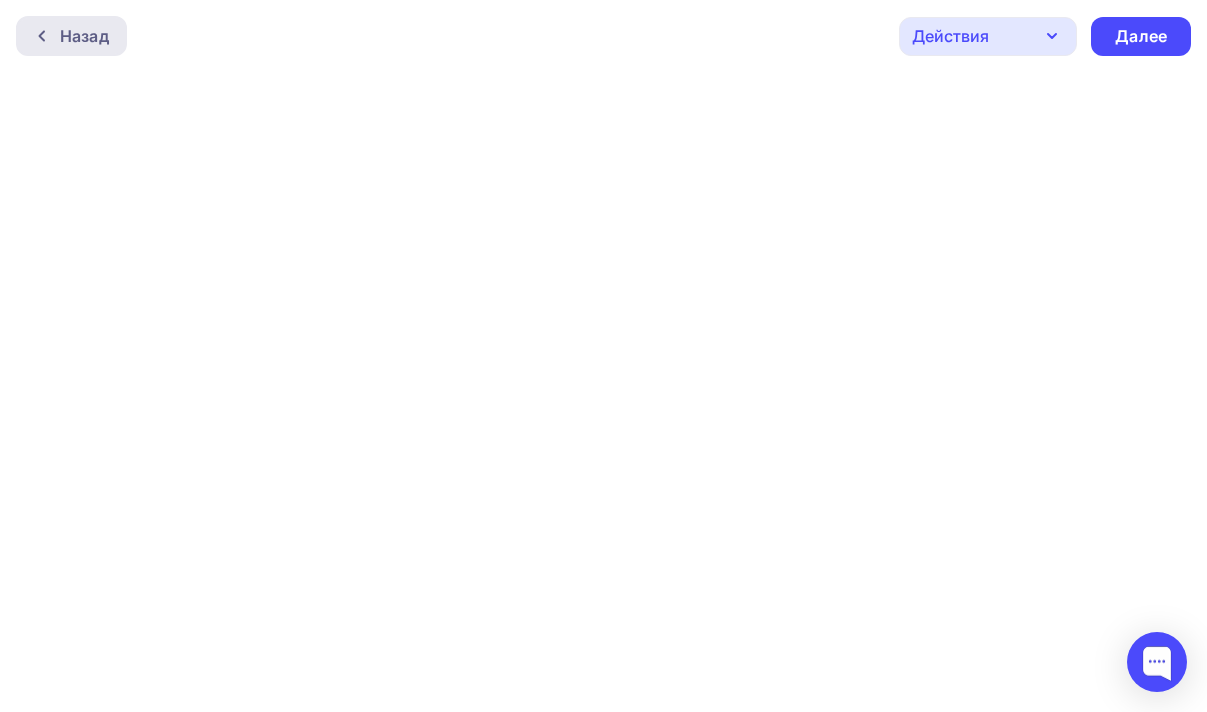click at bounding box center (47, 36) 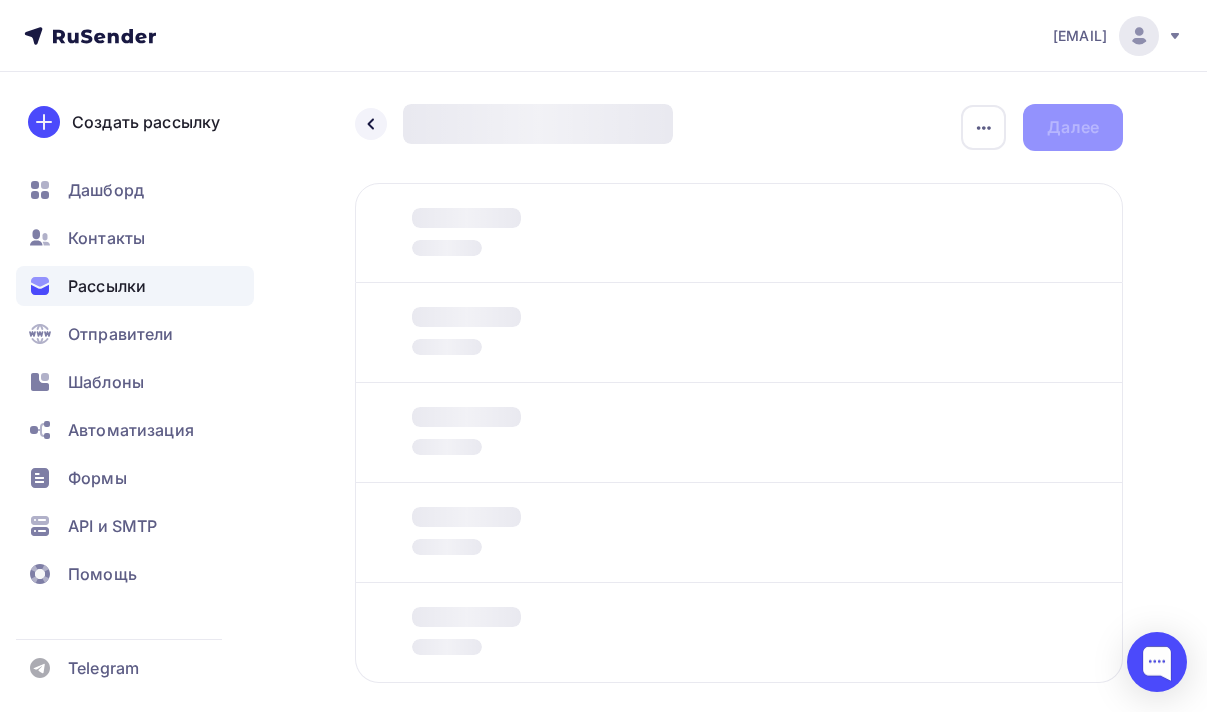 scroll, scrollTop: 100, scrollLeft: 0, axis: vertical 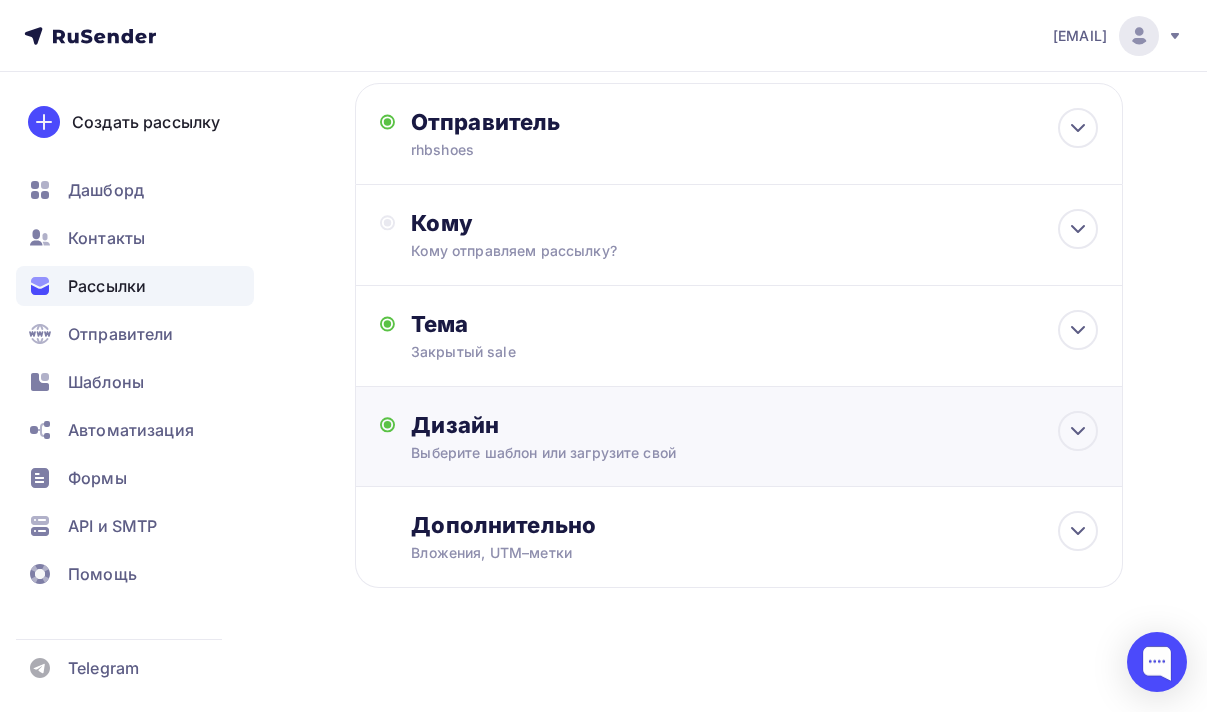 click on "Дизайн   Выберите шаблон или загрузите свой     Размер письма: 122 Kb     Заменить шаблон
Редактировать" at bounding box center [627, 134] 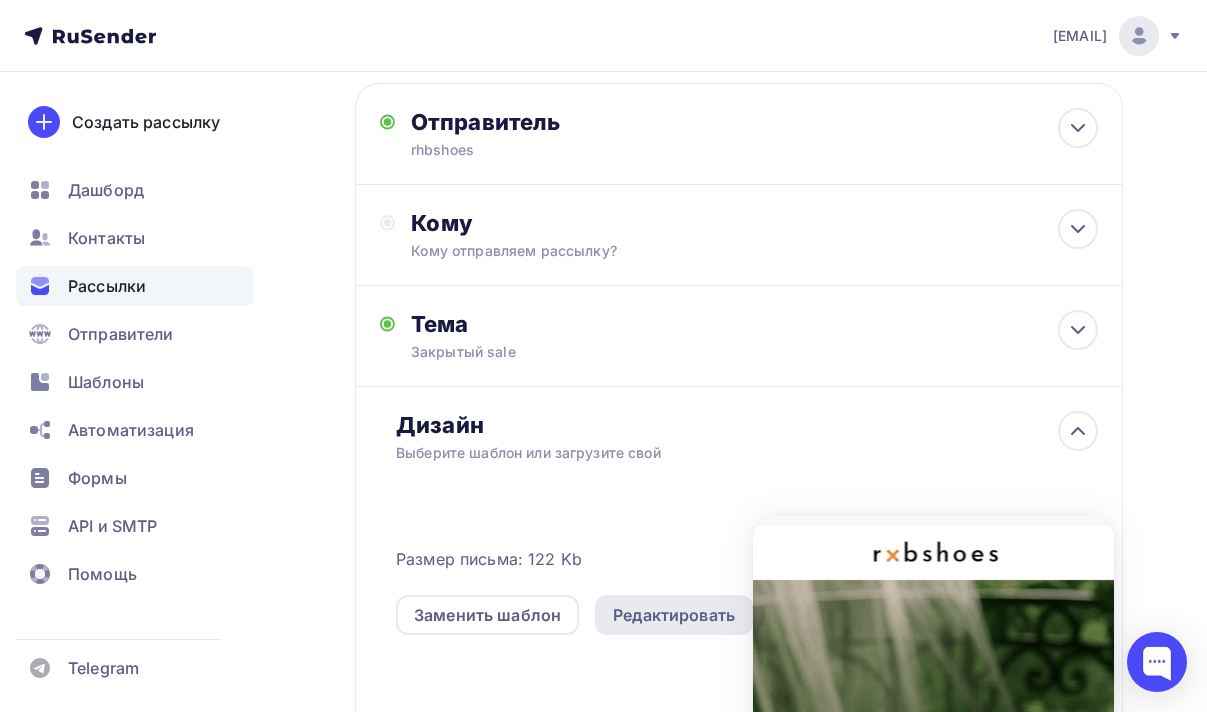 click on "Редактировать" at bounding box center [674, 615] 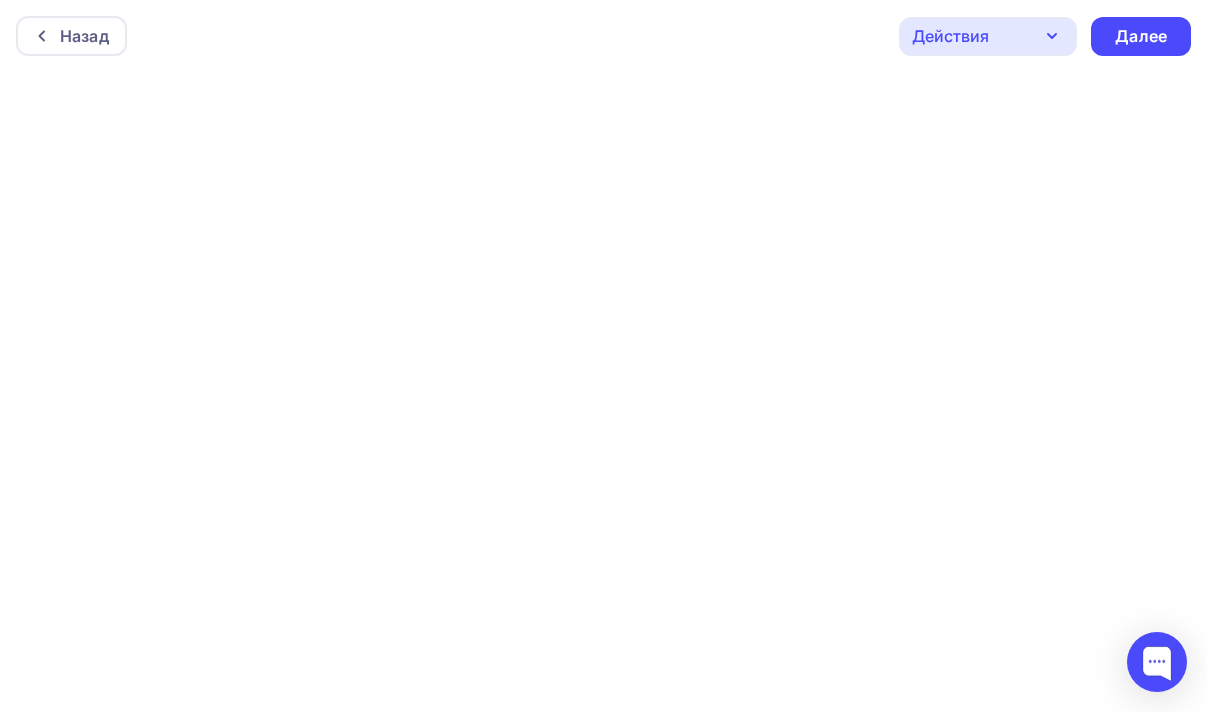 scroll, scrollTop: 5, scrollLeft: 0, axis: vertical 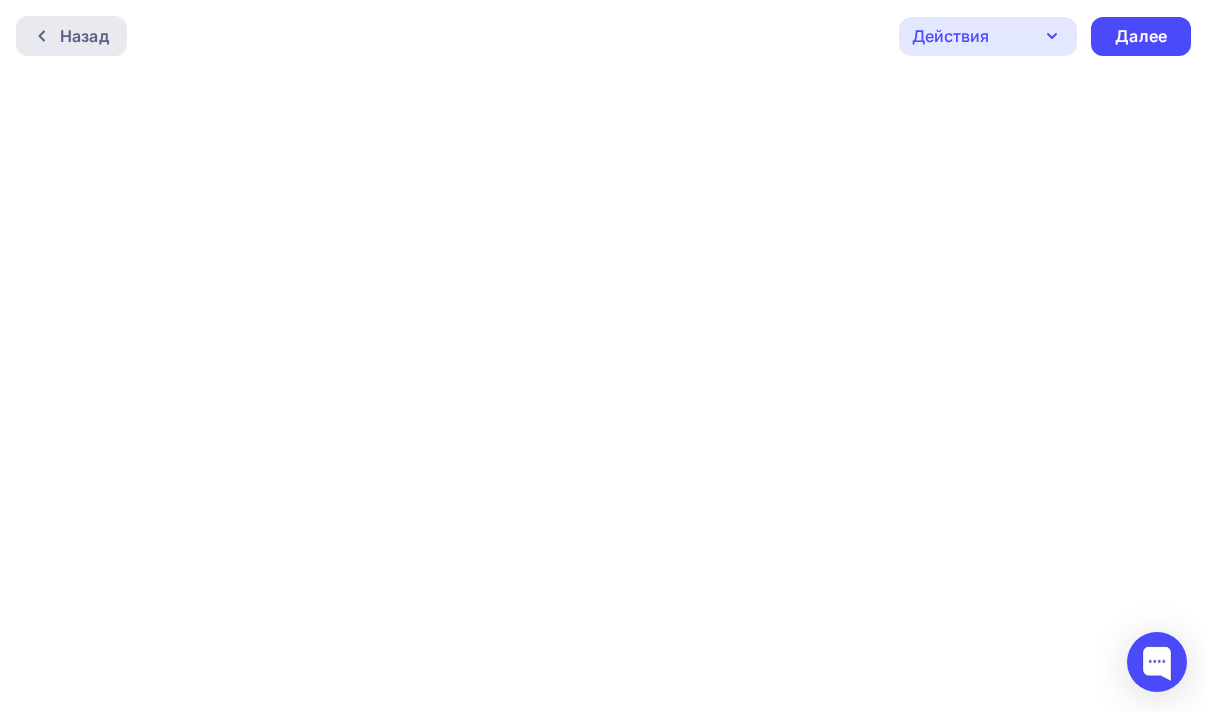 click on "Назад" at bounding box center [84, 36] 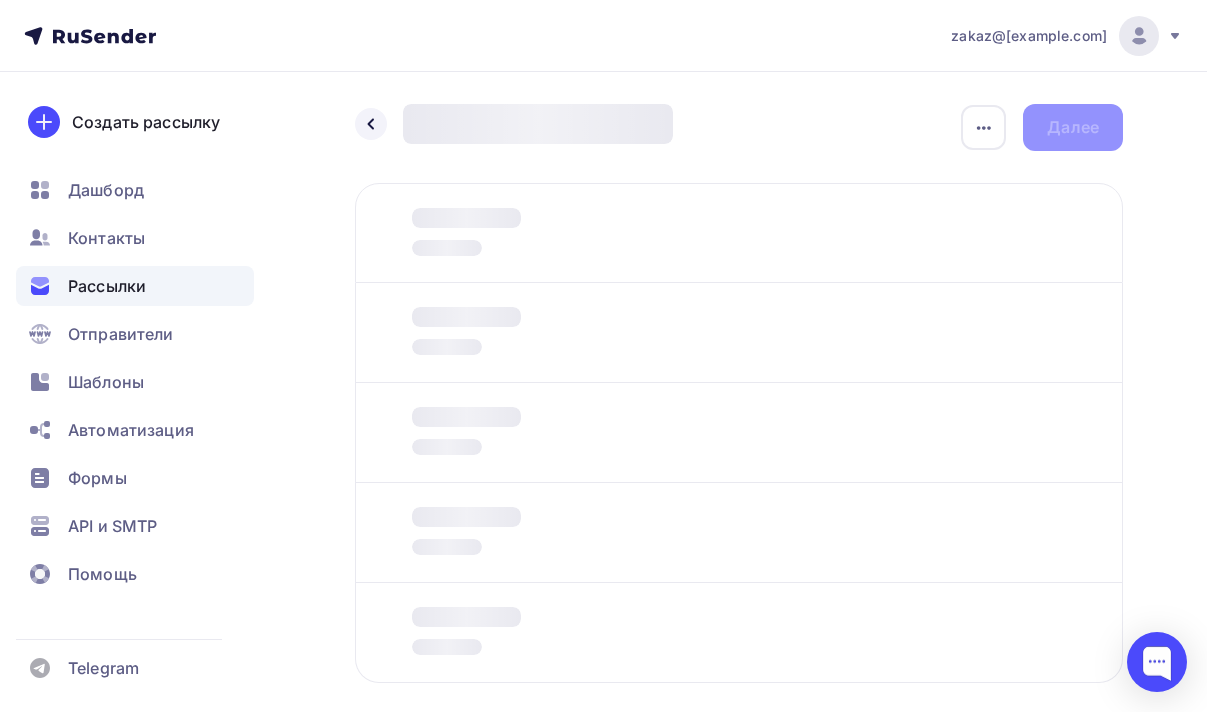 scroll, scrollTop: 100, scrollLeft: 0, axis: vertical 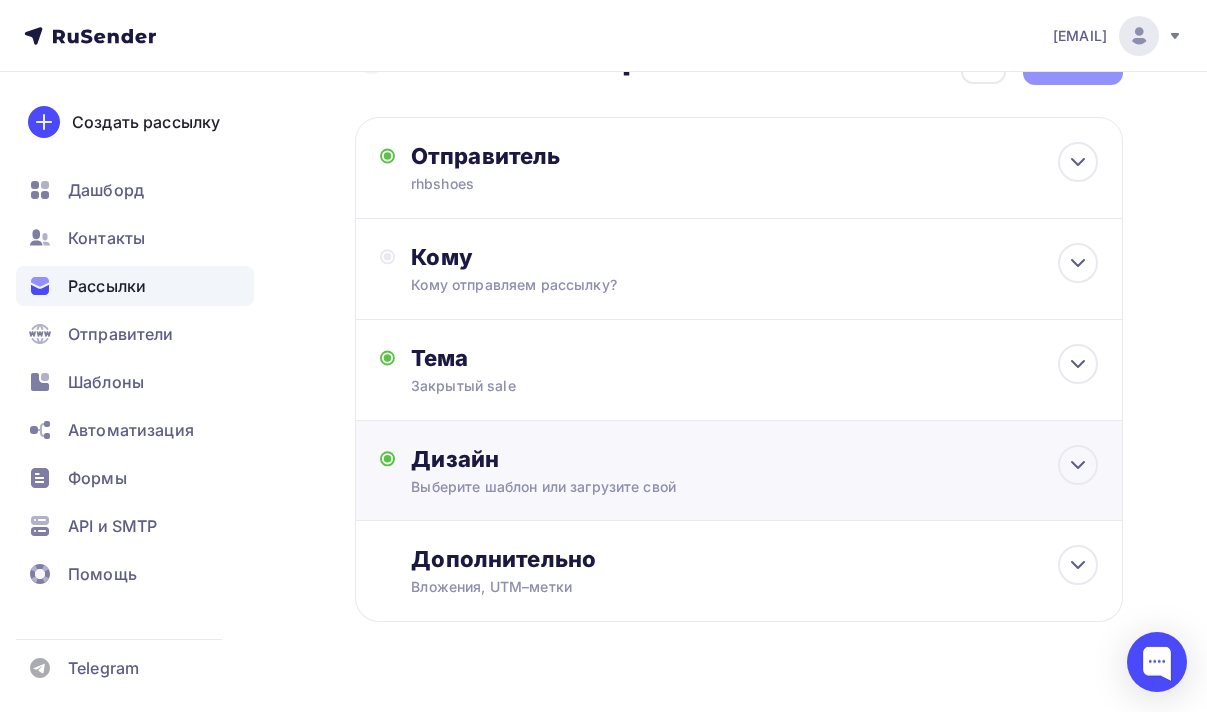 click on "Выберите шаблон или загрузите свой" at bounding box center [606, 184] 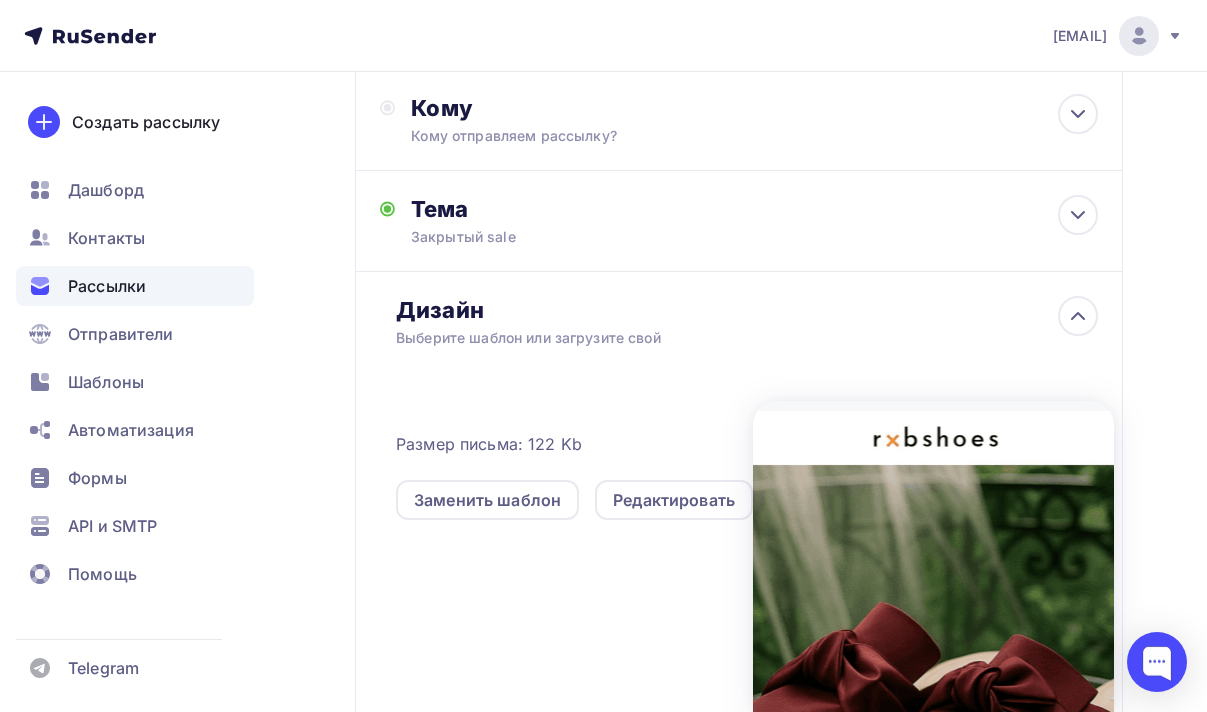scroll, scrollTop: 223, scrollLeft: 0, axis: vertical 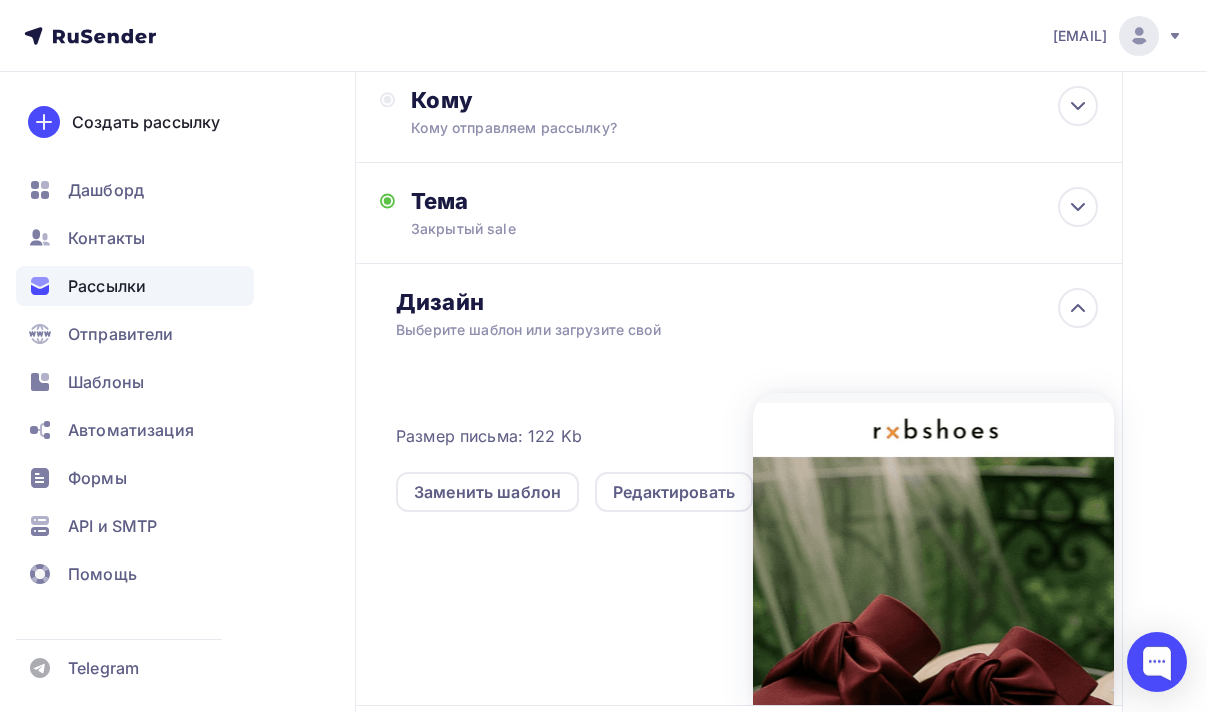 click at bounding box center [933, 549] 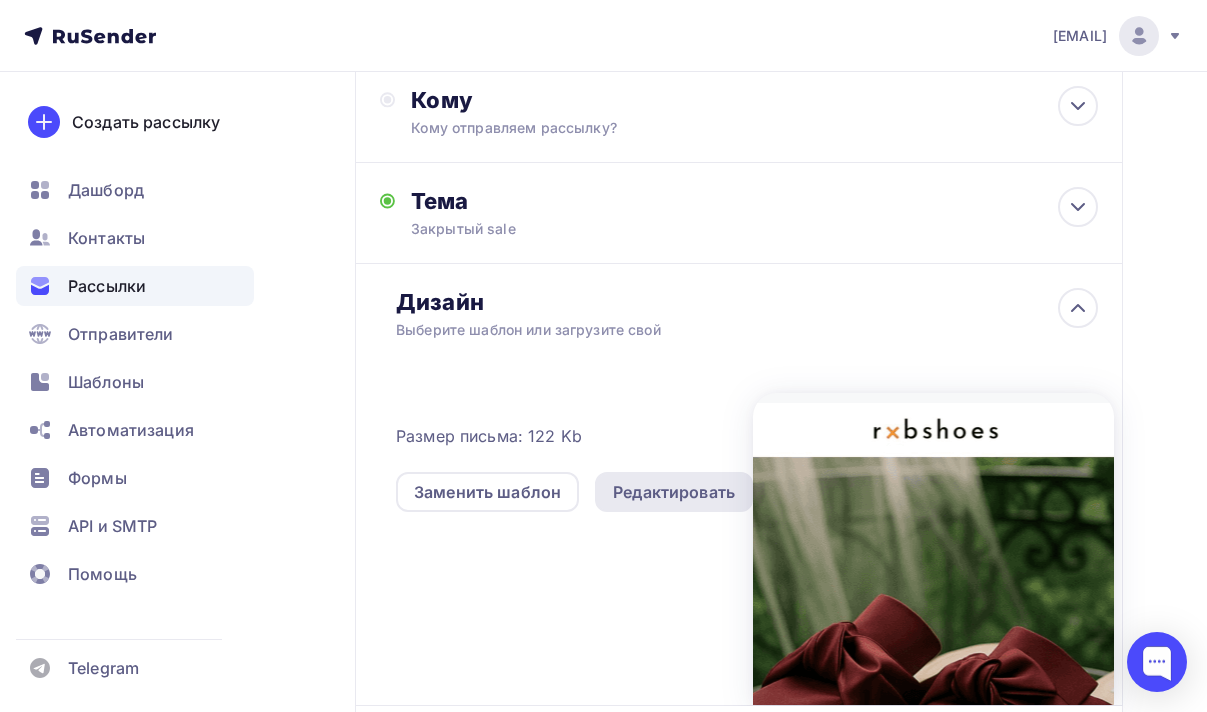 click on "Редактировать" at bounding box center (674, 492) 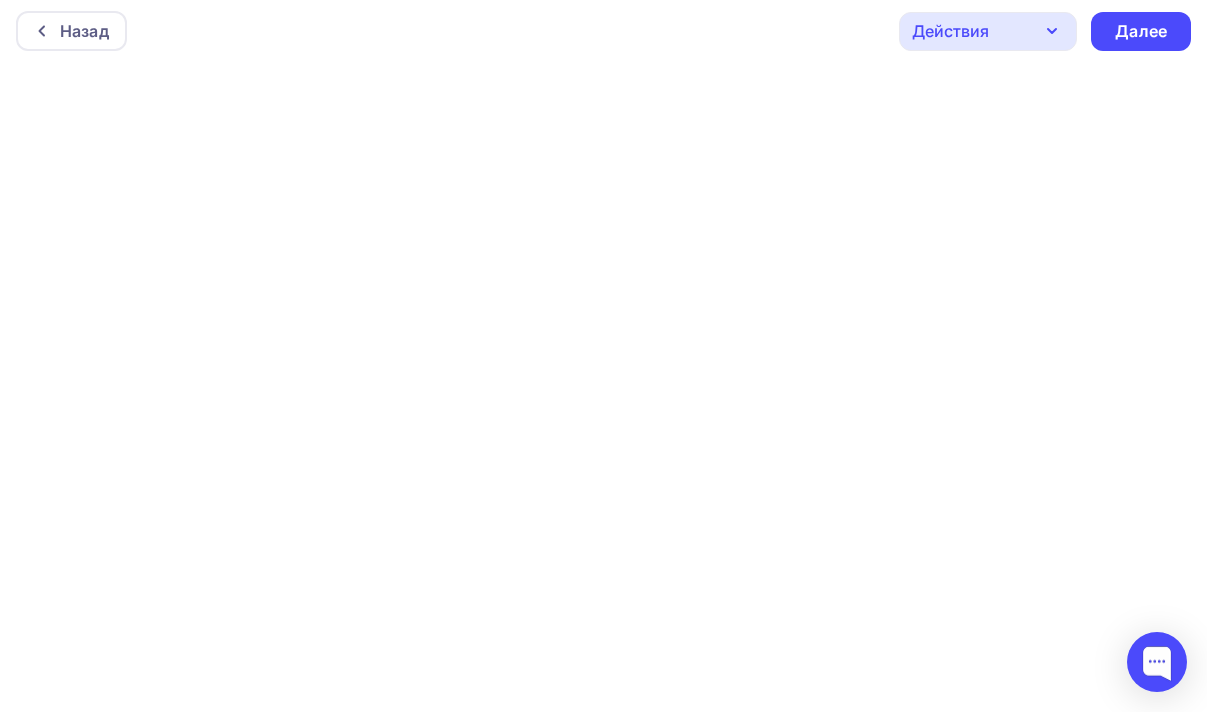 scroll, scrollTop: 0, scrollLeft: 0, axis: both 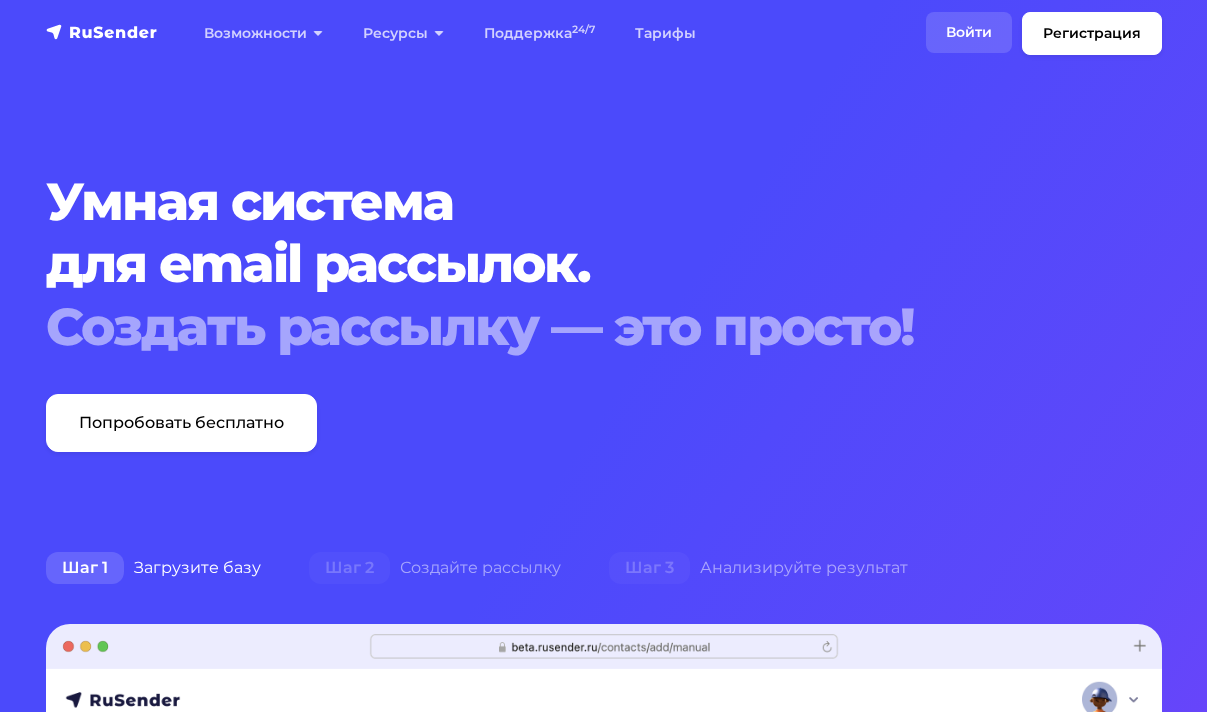 click on "Войти" at bounding box center (969, 32) 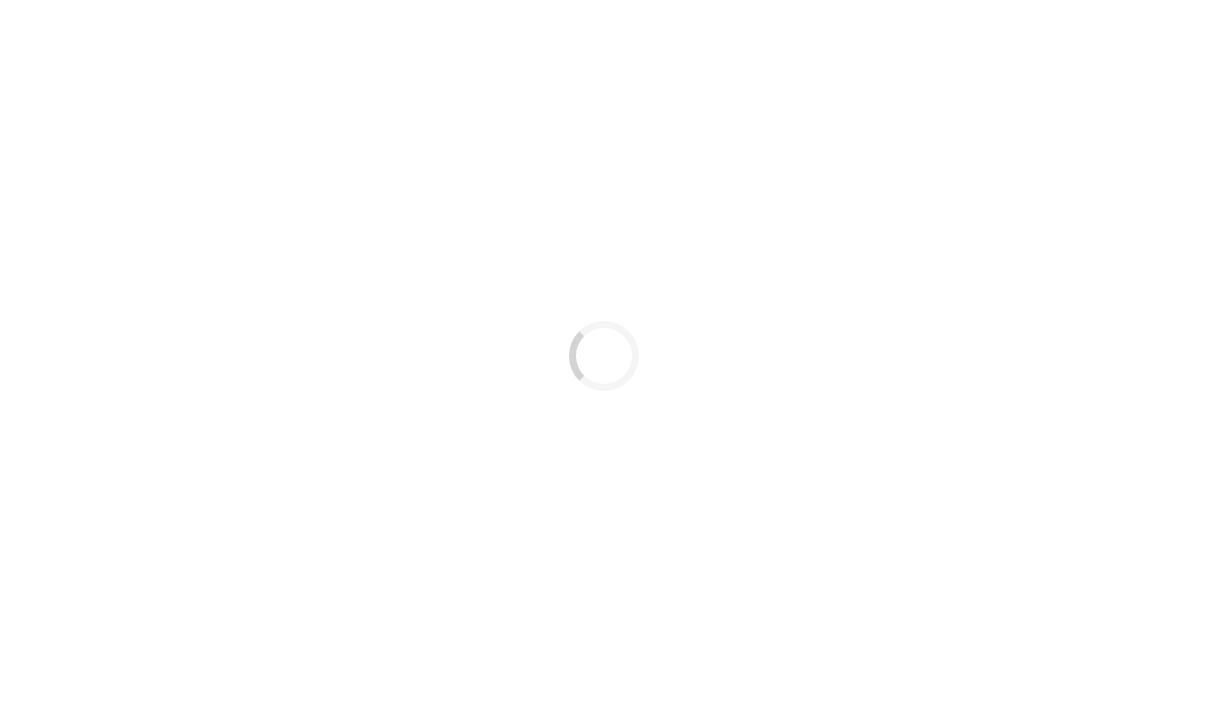 scroll, scrollTop: 0, scrollLeft: 0, axis: both 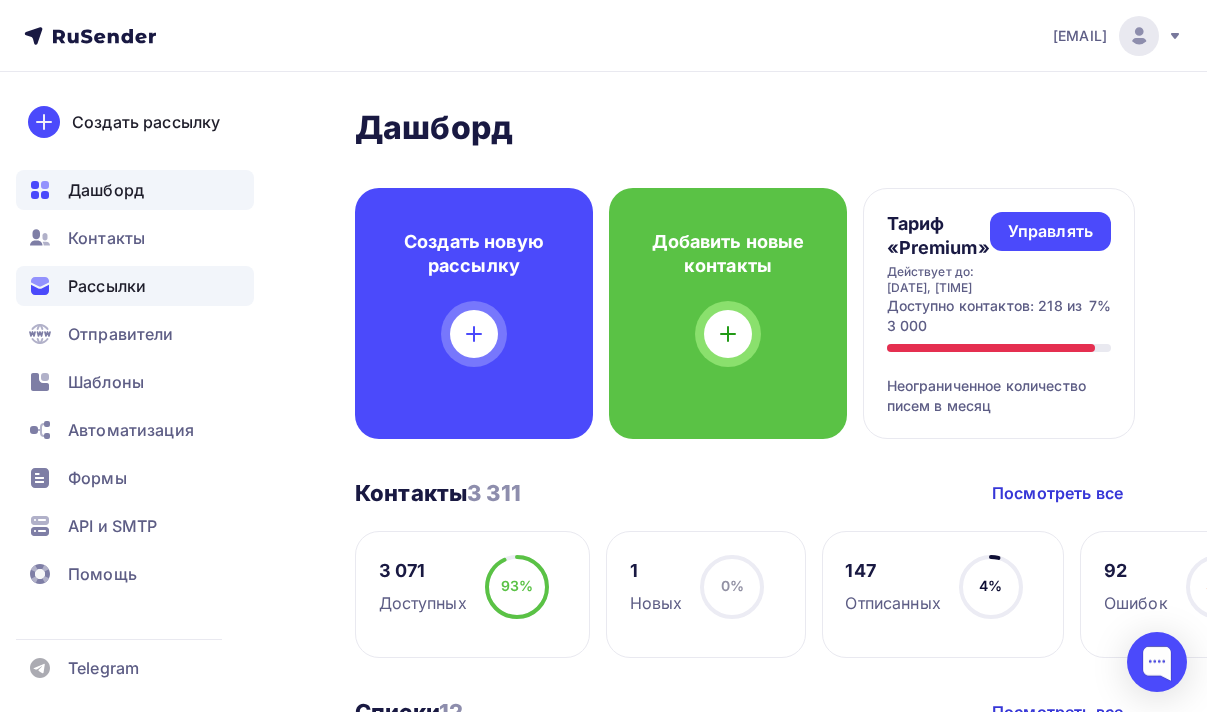 click on "Рассылки" at bounding box center (135, 286) 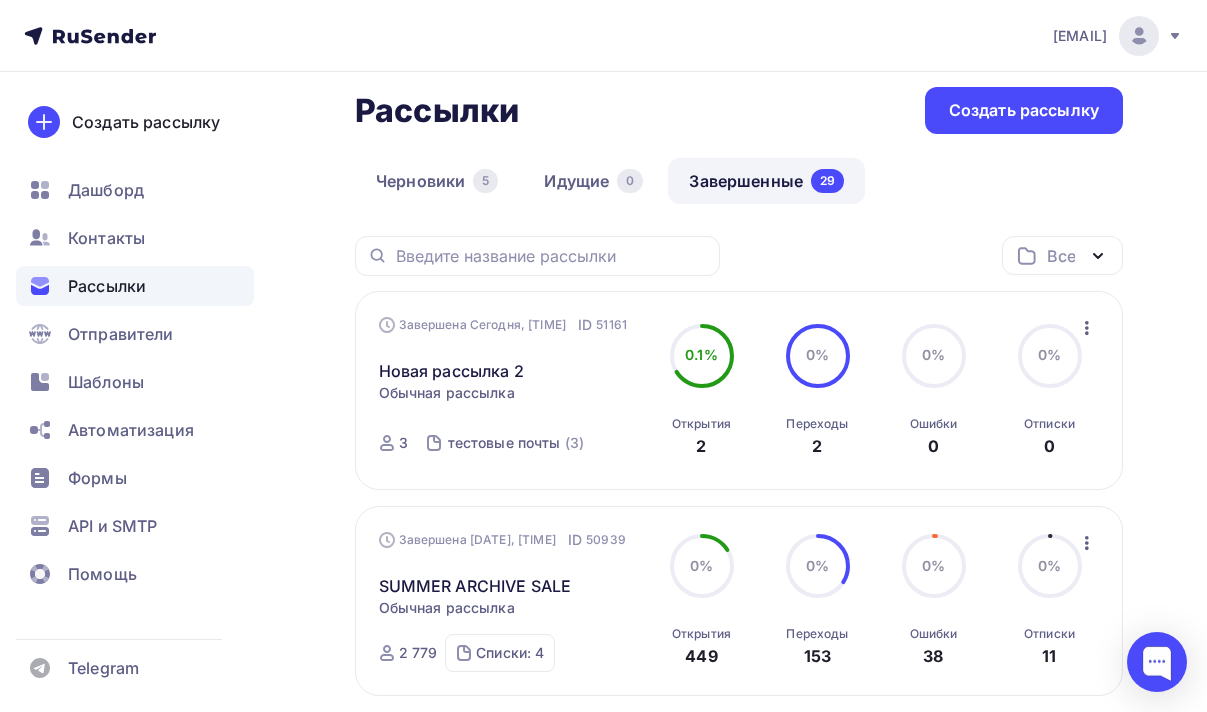 scroll, scrollTop: 19, scrollLeft: 0, axis: vertical 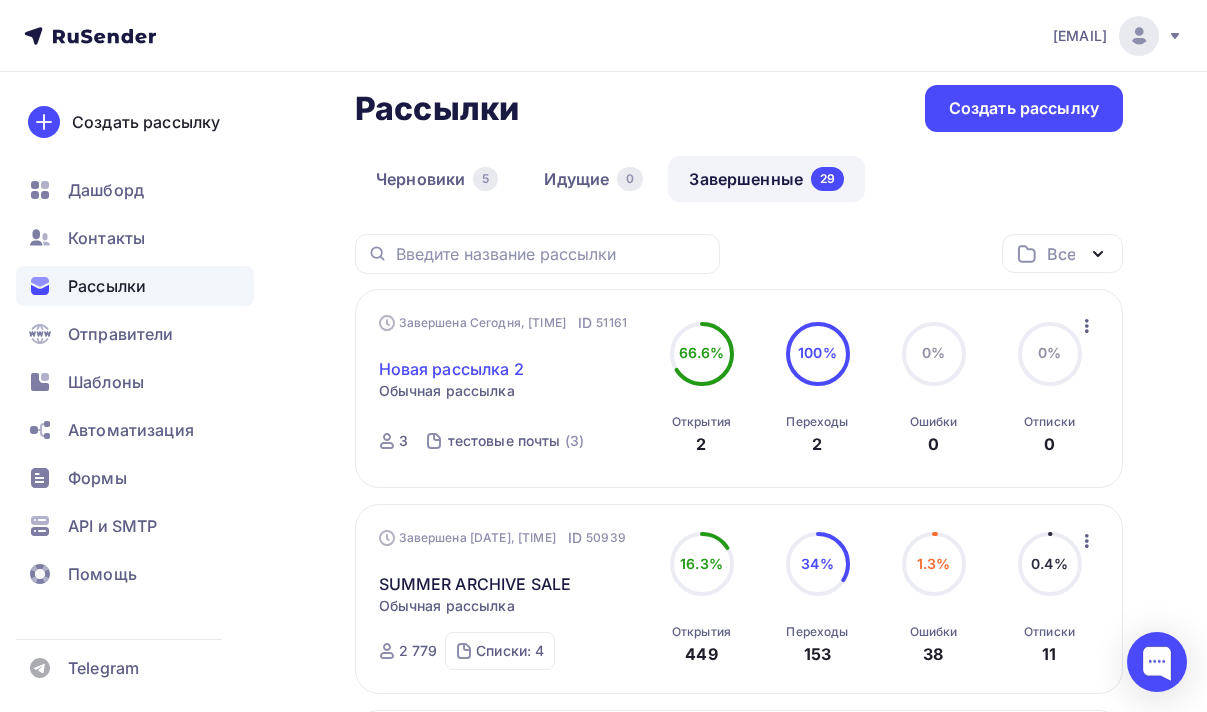 click on "Новая рассылка 2" at bounding box center (451, 369) 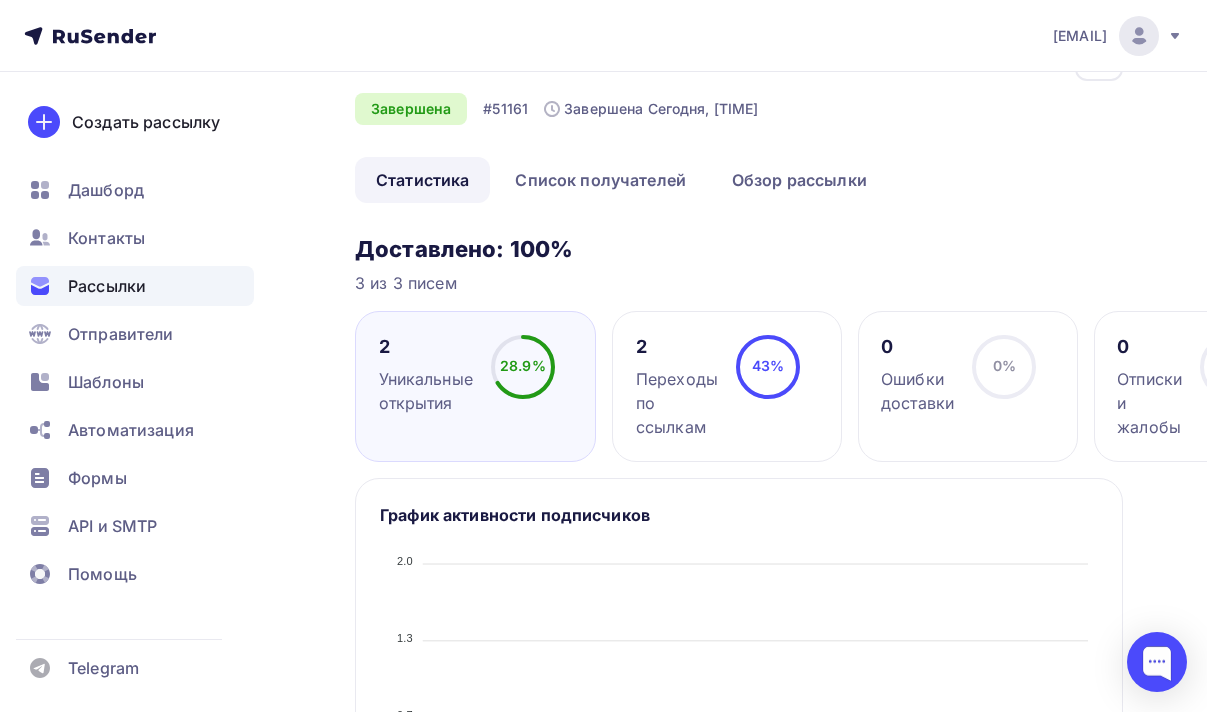 scroll, scrollTop: 70, scrollLeft: 0, axis: vertical 